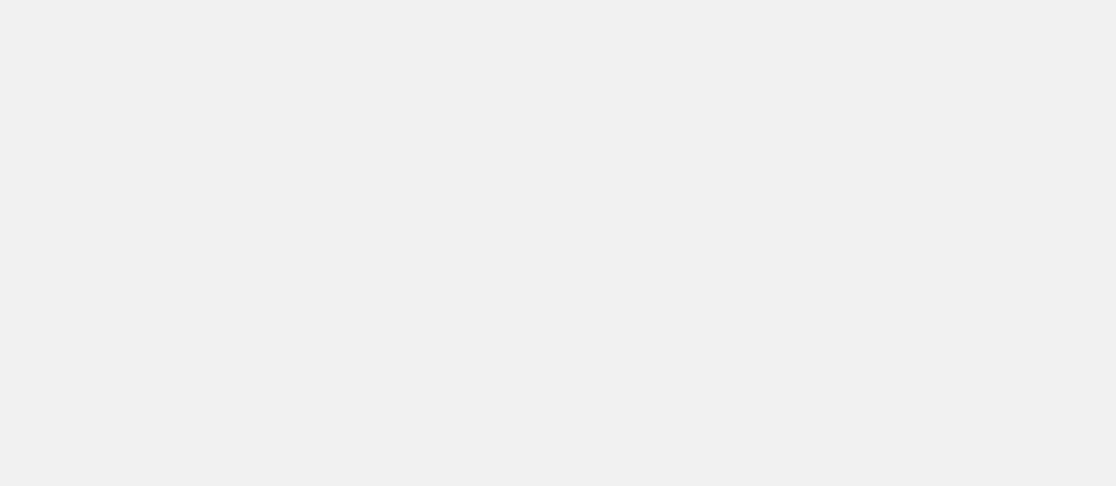 scroll, scrollTop: 0, scrollLeft: 0, axis: both 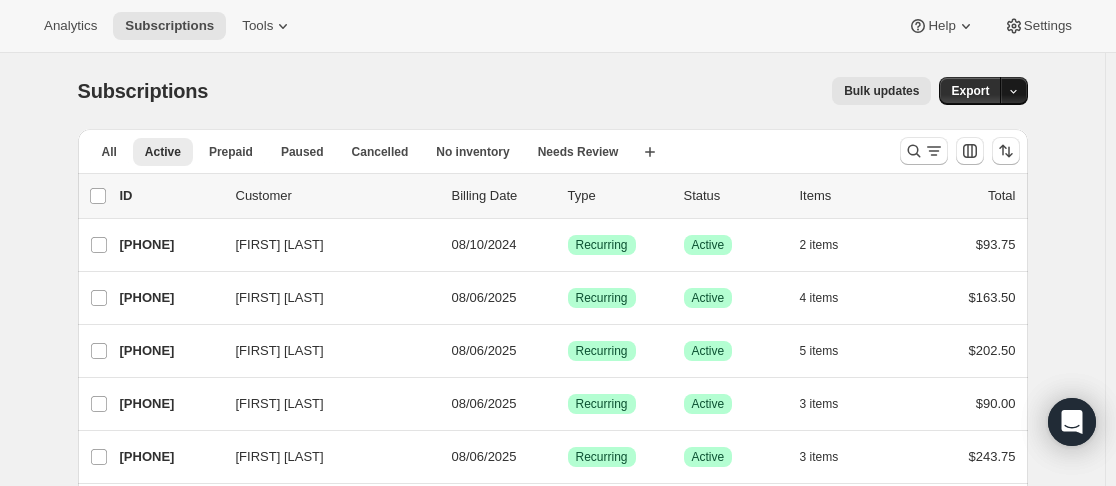 click 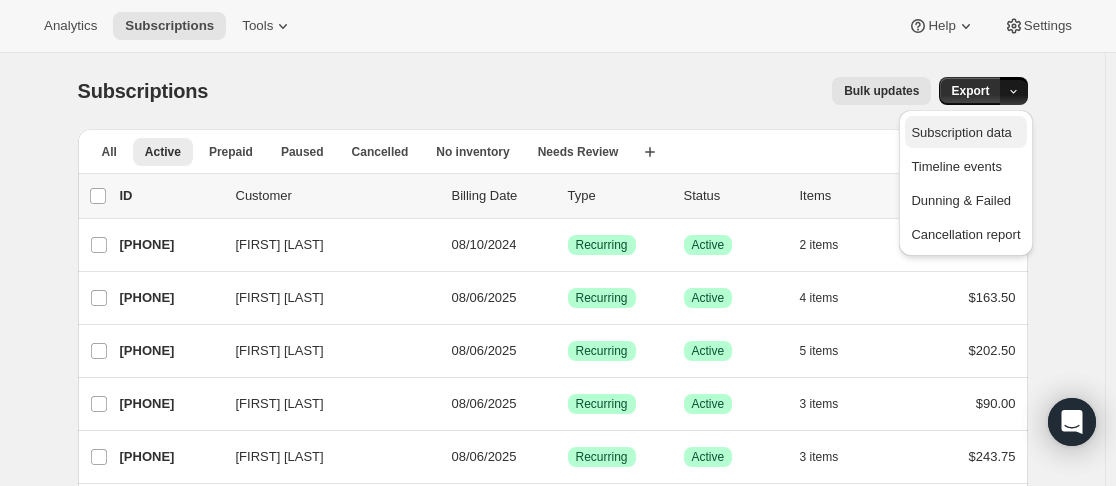 click on "Subscription data" at bounding box center [961, 132] 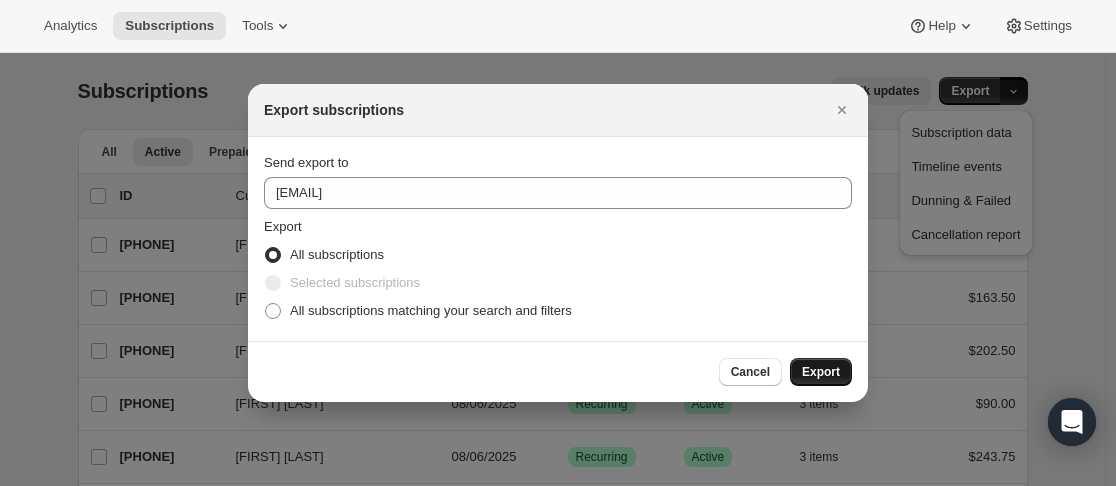 click on "Export" at bounding box center (821, 372) 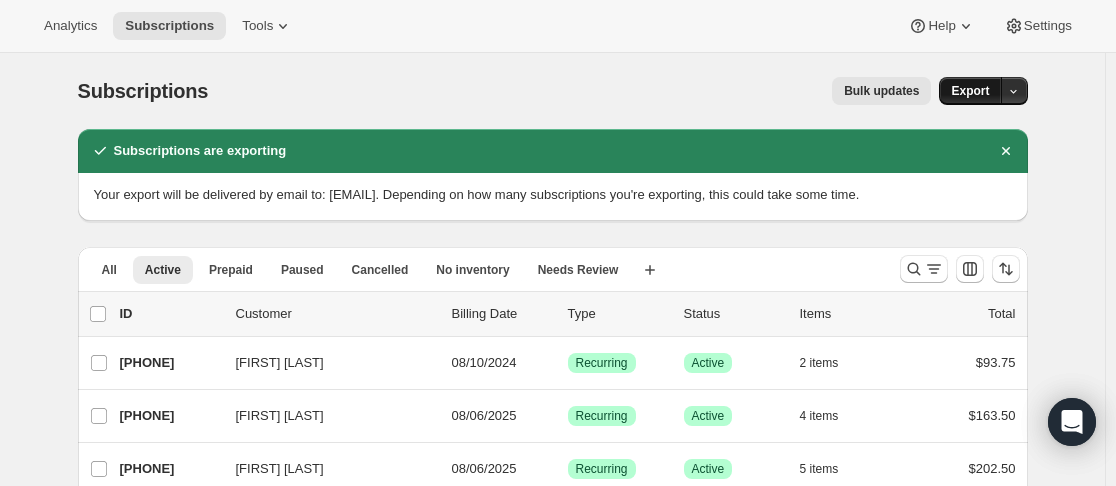 click on "Export" at bounding box center [970, 91] 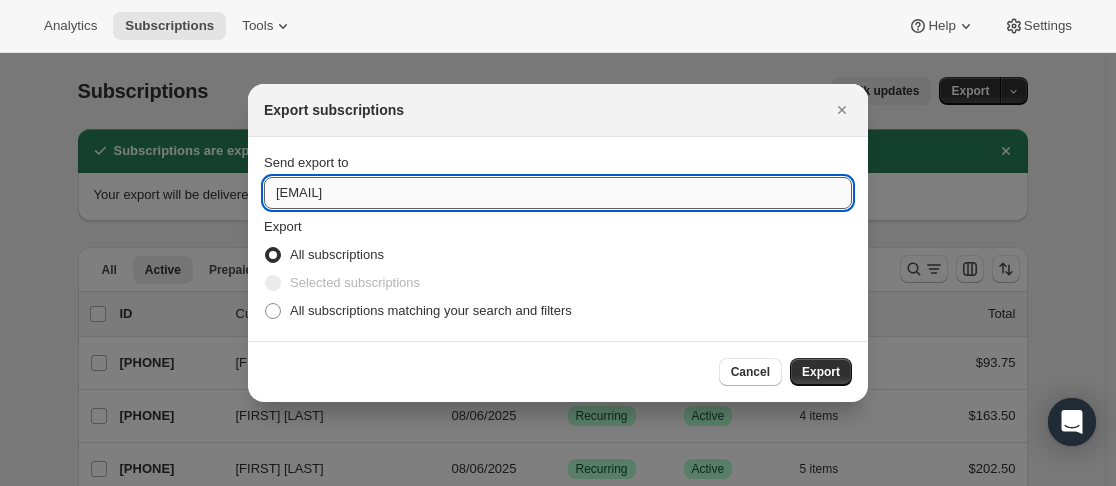 drag, startPoint x: 445, startPoint y: 192, endPoint x: 265, endPoint y: 207, distance: 180.62392 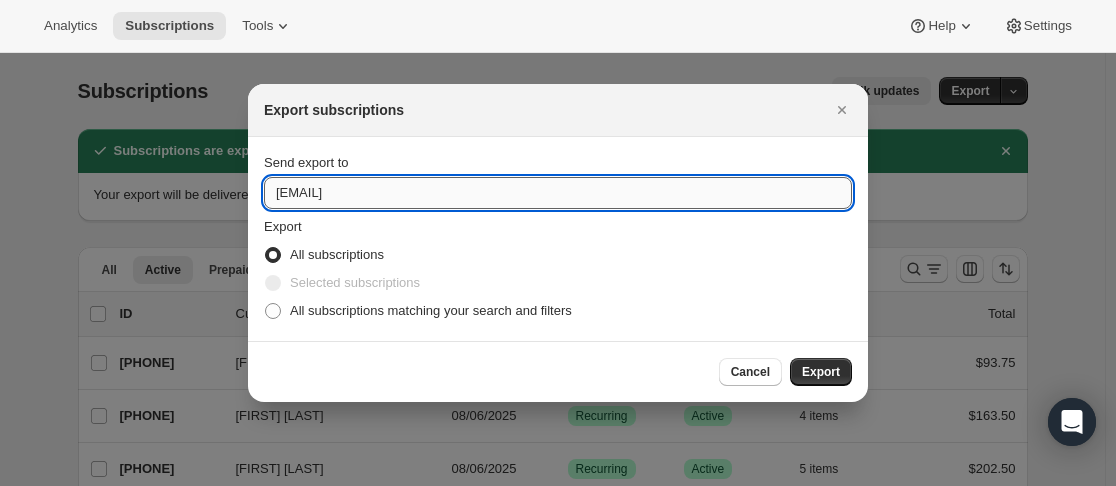 click on "[EMAIL]" at bounding box center (558, 193) 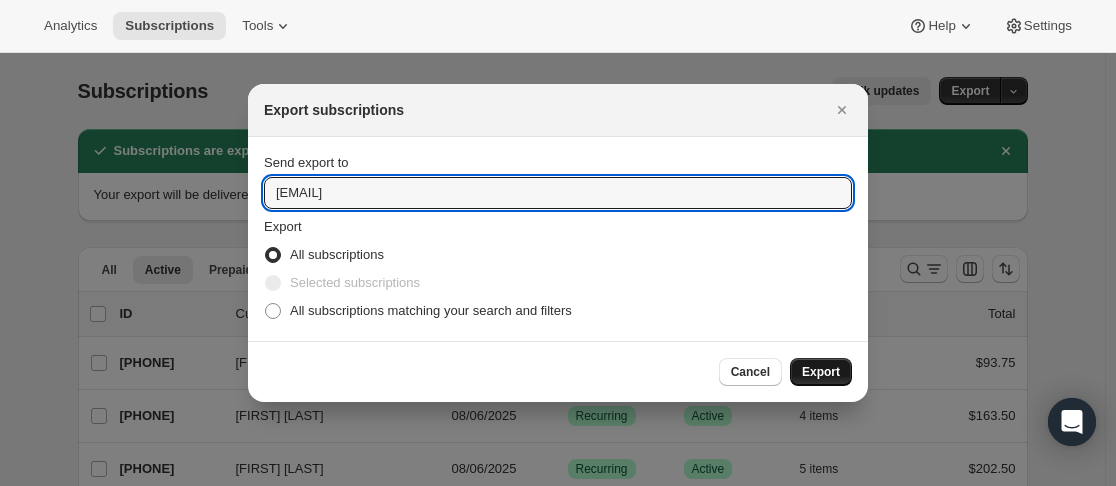 type on "[EMAIL]" 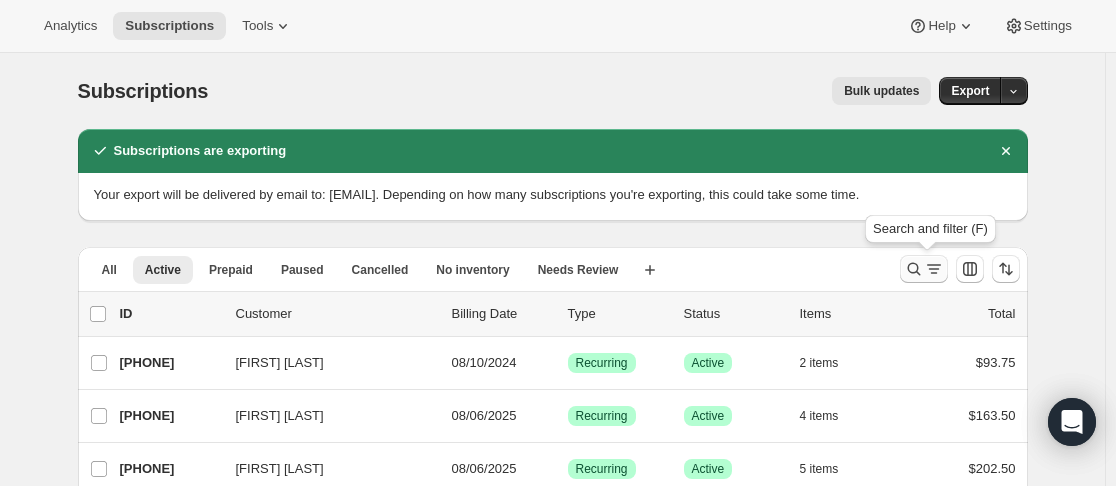 click 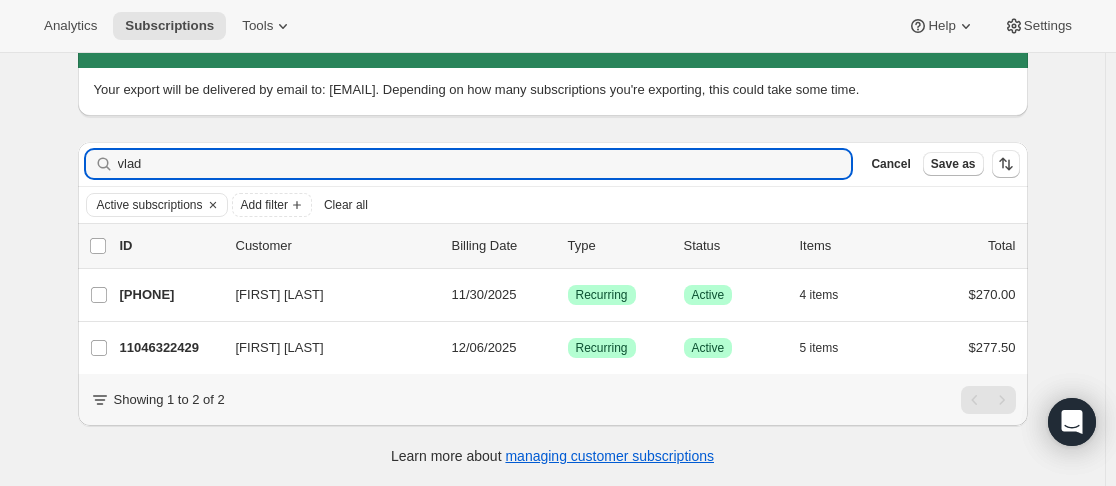 scroll, scrollTop: 120, scrollLeft: 0, axis: vertical 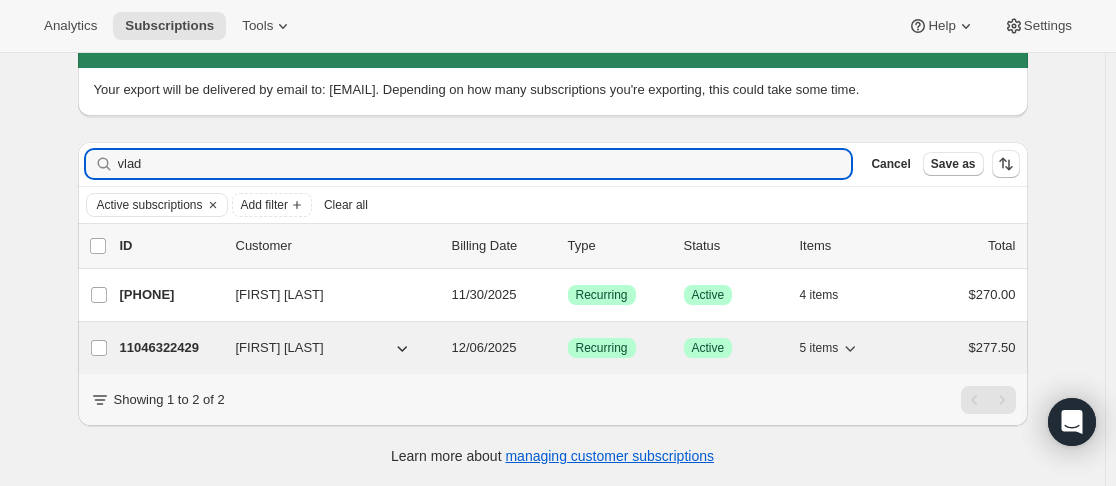 type on "vlad" 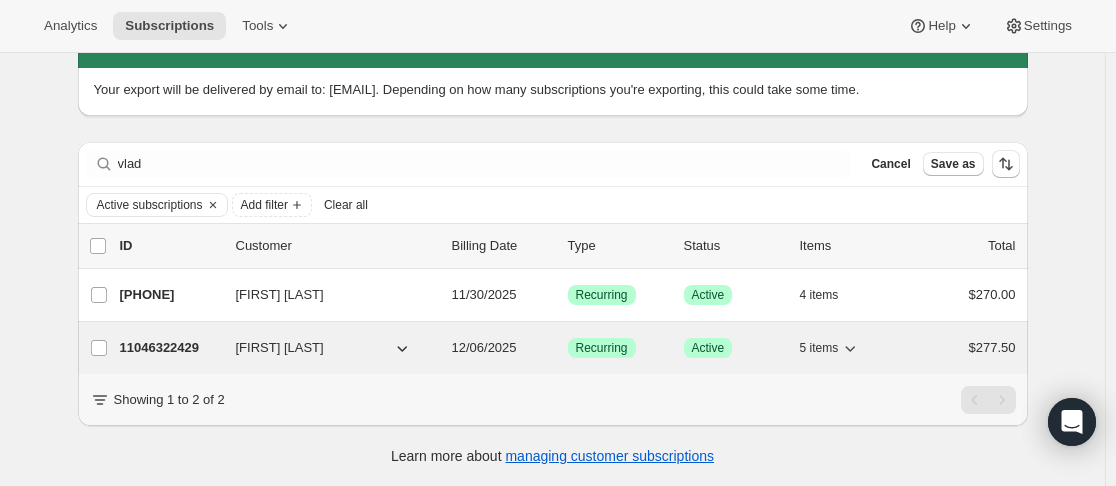 click on "Subscription #[NUMBER]. [FIRST] [LAST] [DATE] Success Recurring Success Active 5   items $277.50" at bounding box center [568, 348] 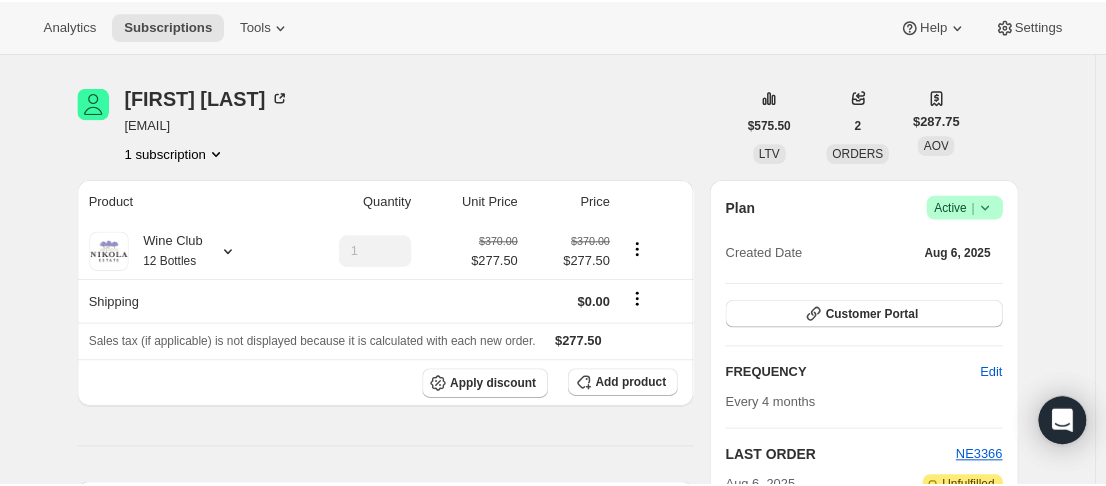 scroll, scrollTop: 0, scrollLeft: 0, axis: both 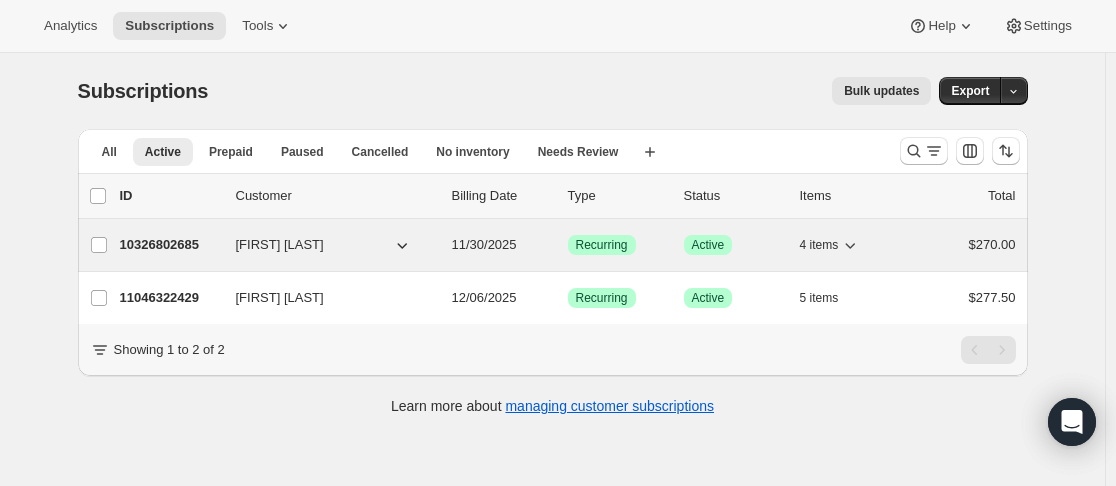 click on "10326802685" at bounding box center (170, 245) 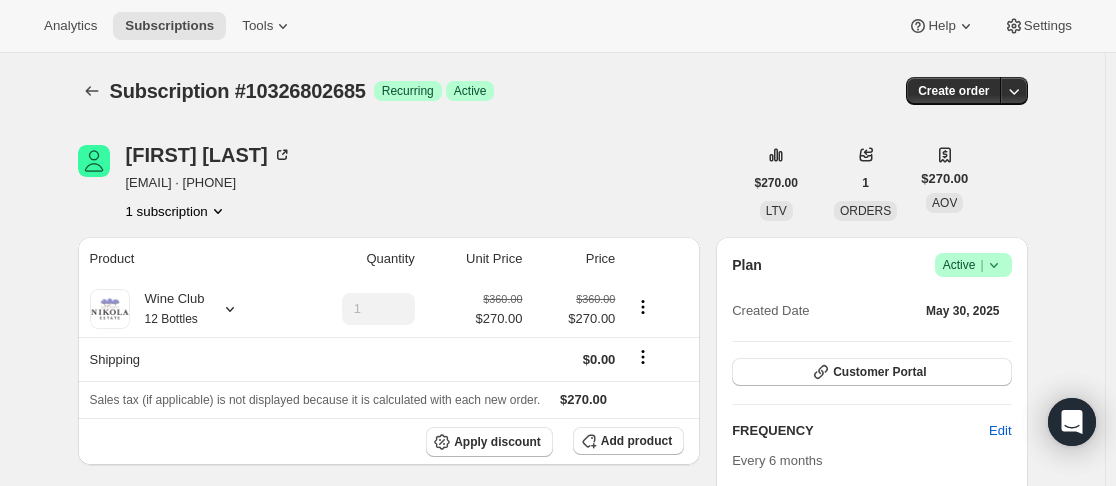 click 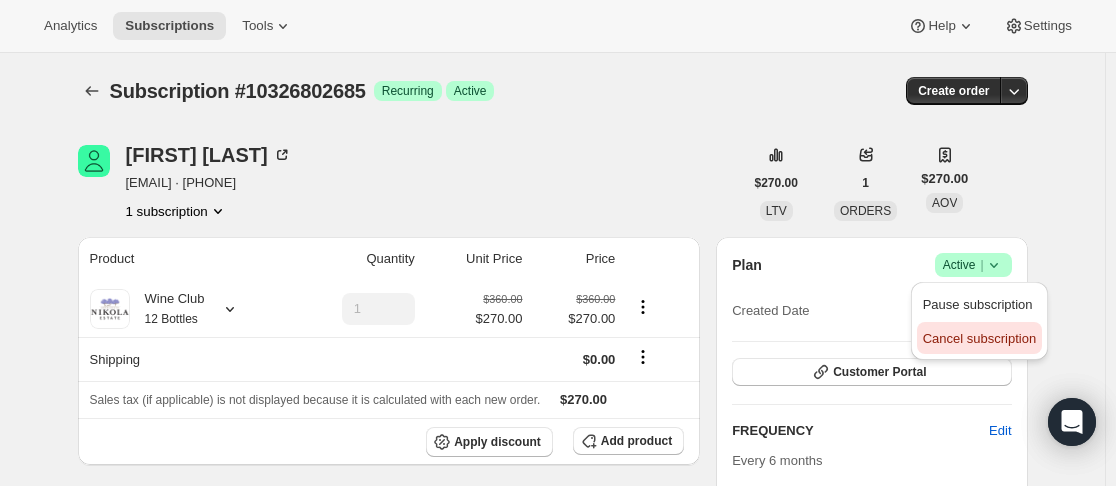 click on "Cancel subscription" at bounding box center (979, 338) 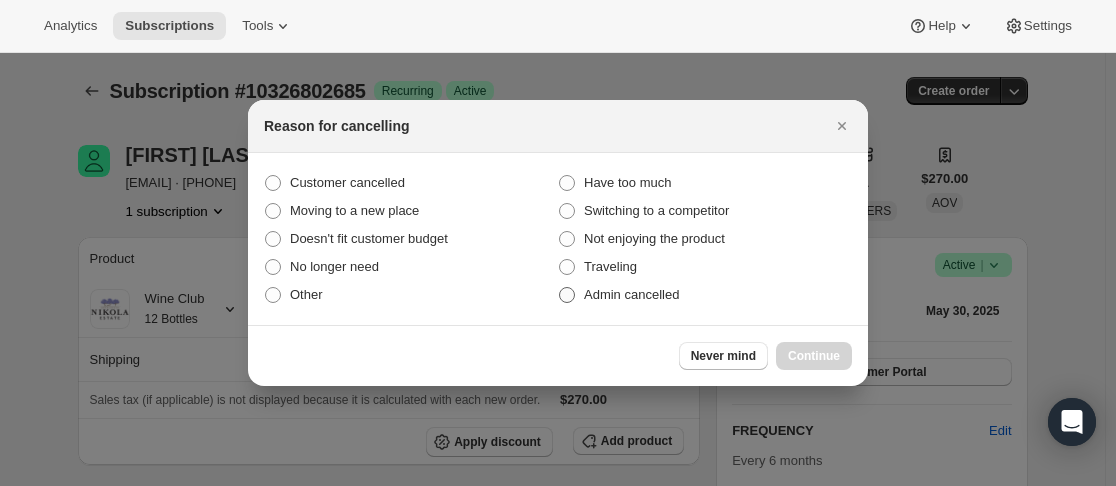 click on "Admin cancelled" at bounding box center (631, 294) 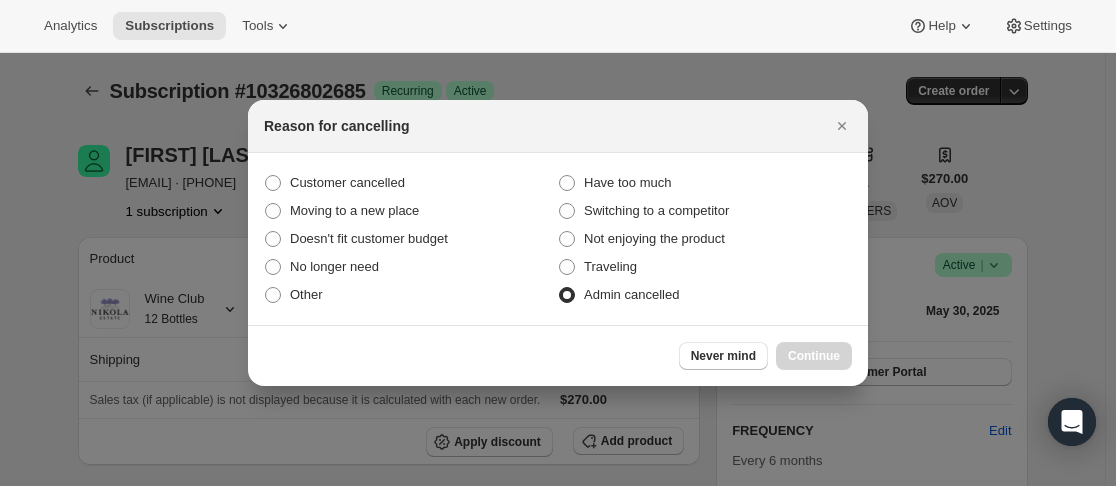 radio on "true" 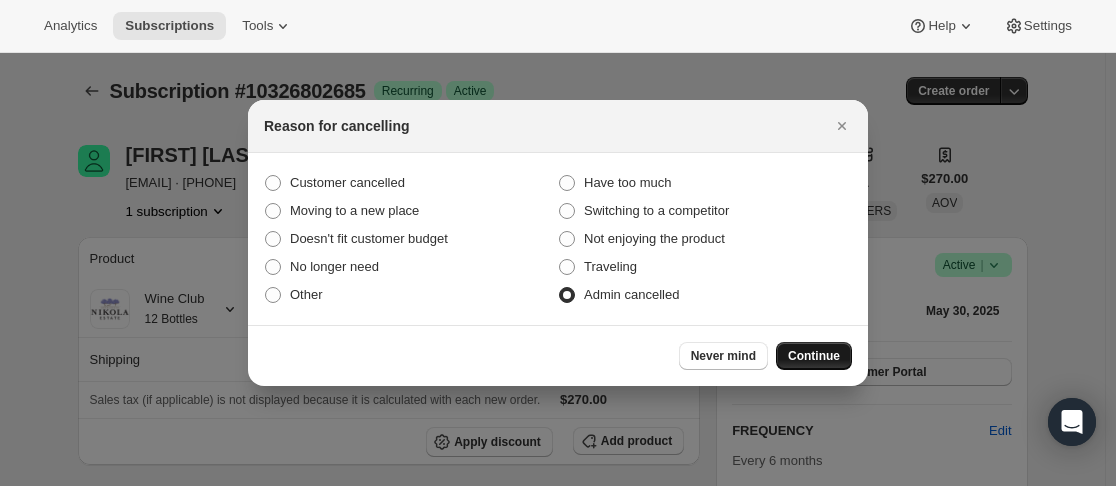 click on "Continue" at bounding box center (814, 356) 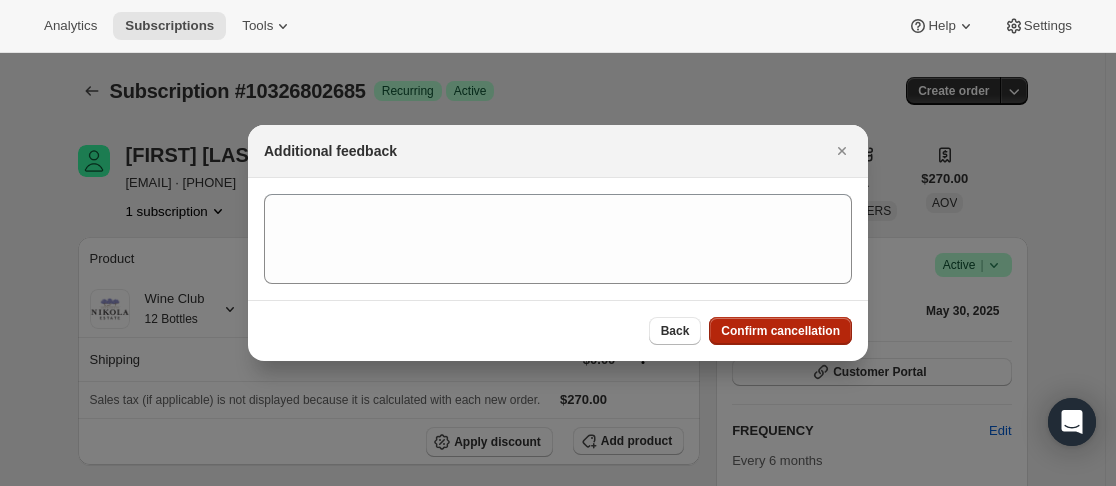 click on "Confirm cancellation" at bounding box center (780, 331) 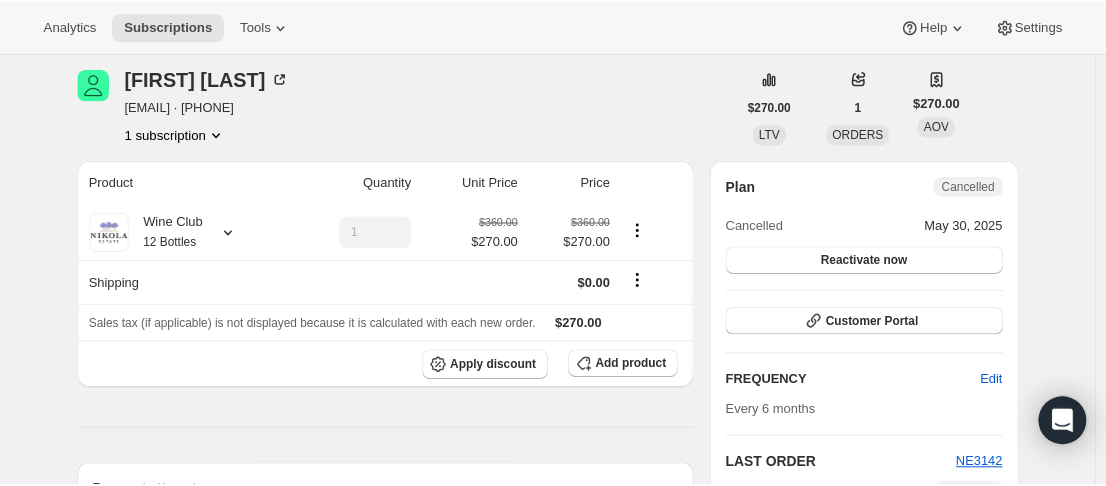 scroll, scrollTop: 0, scrollLeft: 0, axis: both 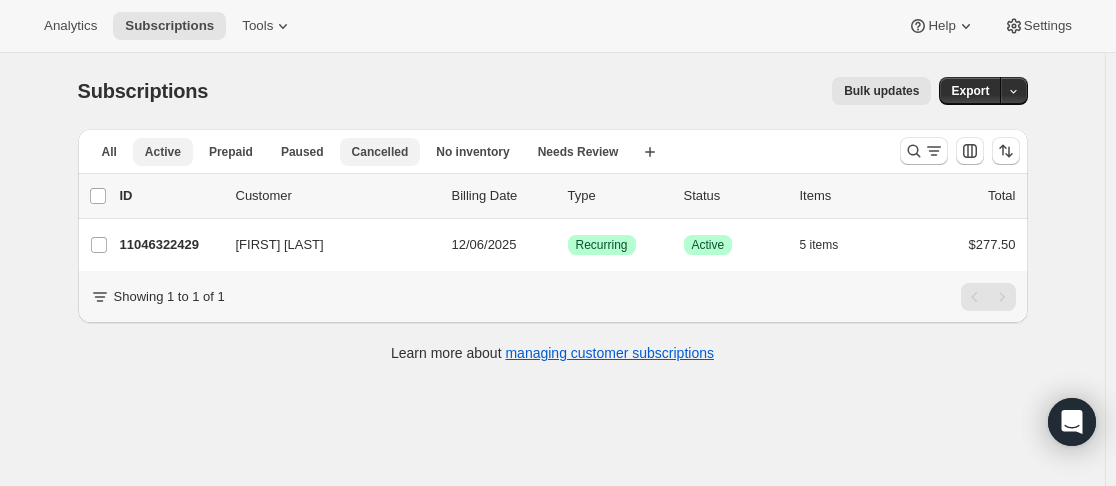 click on "Cancelled" at bounding box center [380, 152] 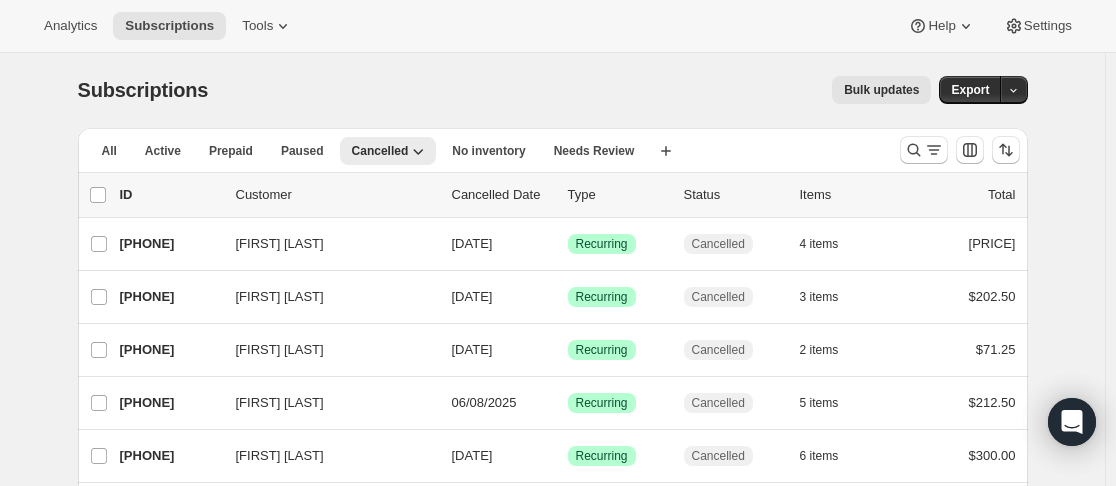 scroll, scrollTop: 0, scrollLeft: 0, axis: both 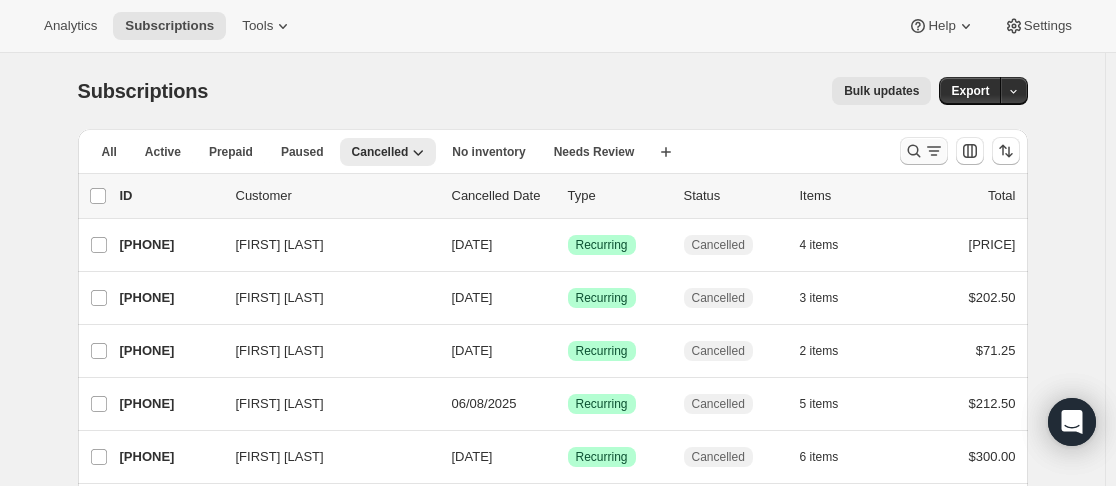 click 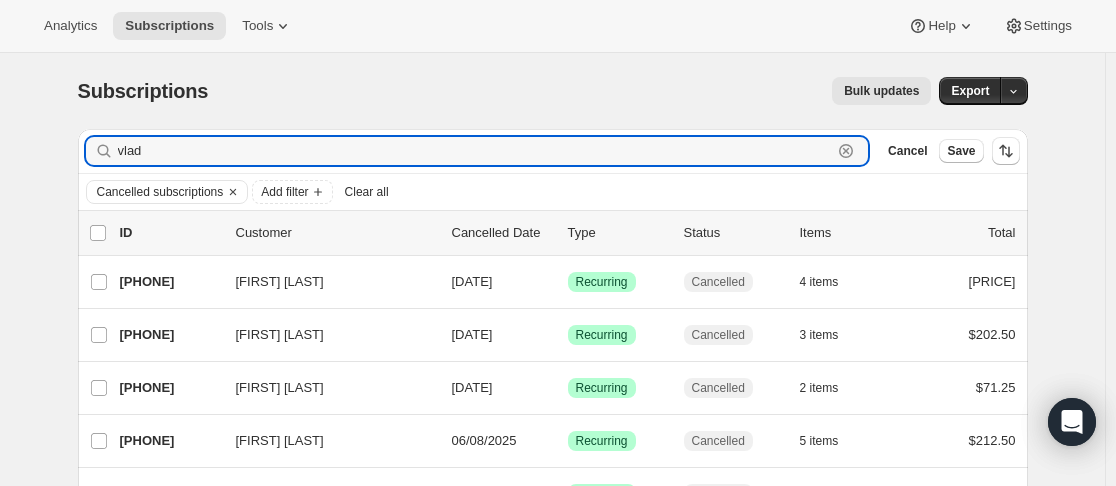 type on "vlad" 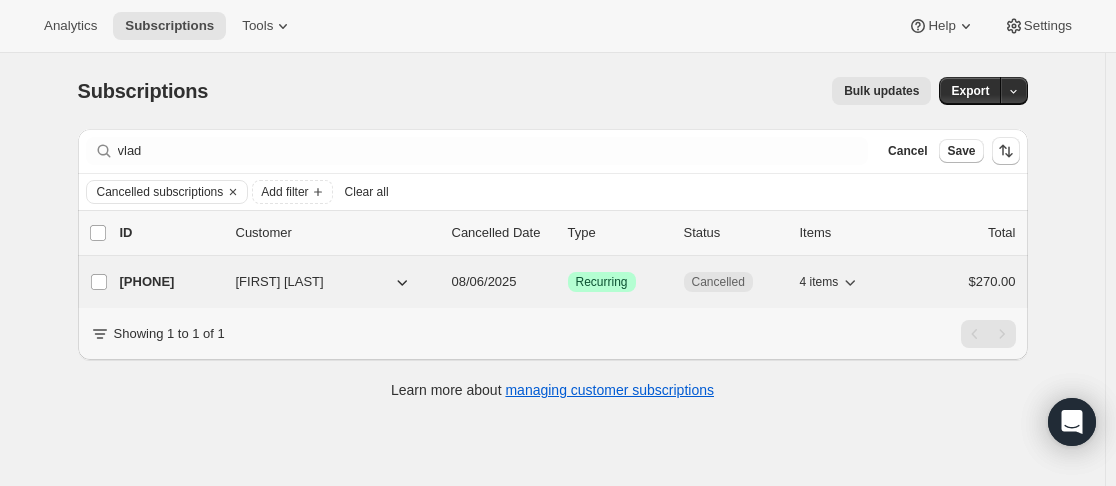 click on "[PHONE]" at bounding box center (170, 282) 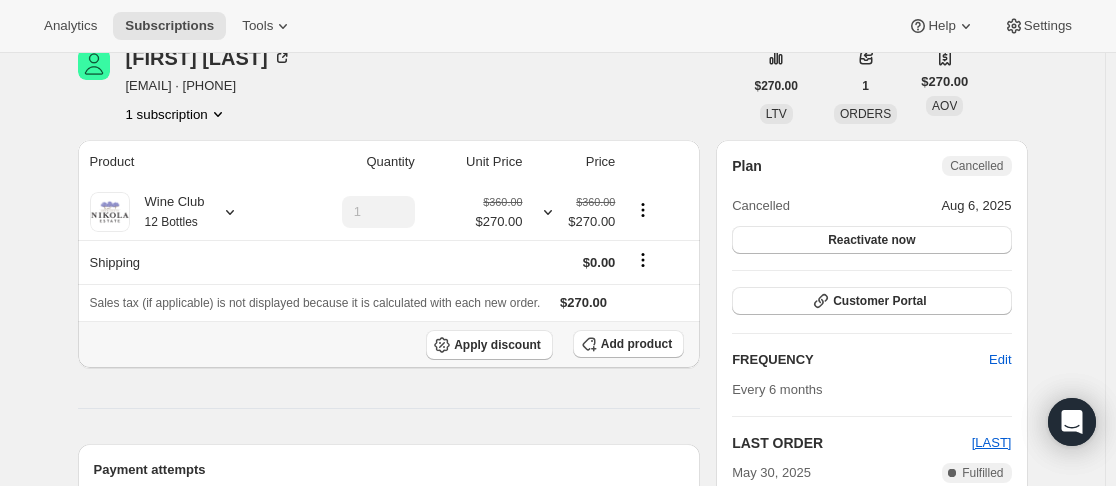 scroll, scrollTop: 0, scrollLeft: 0, axis: both 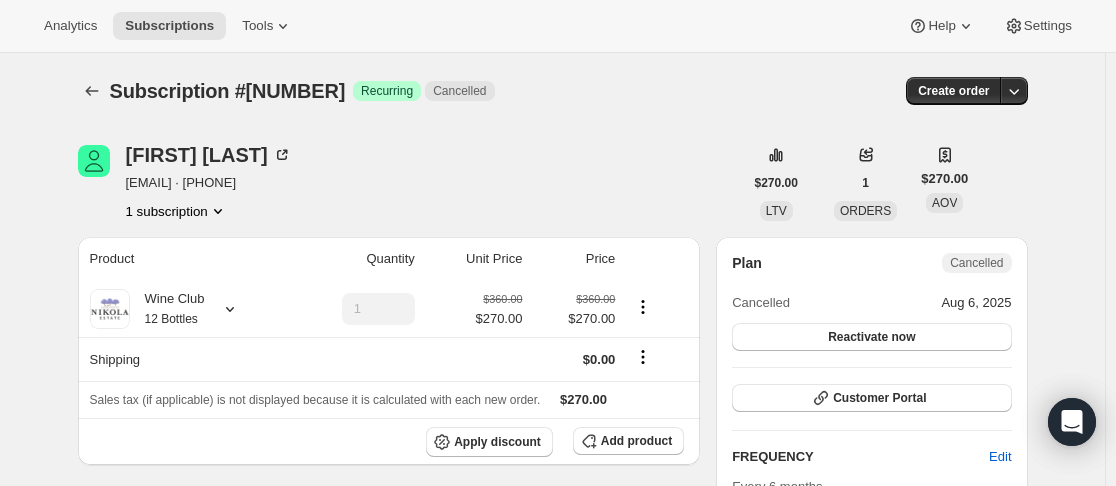 drag, startPoint x: 124, startPoint y: 183, endPoint x: 277, endPoint y: 180, distance: 153.0294 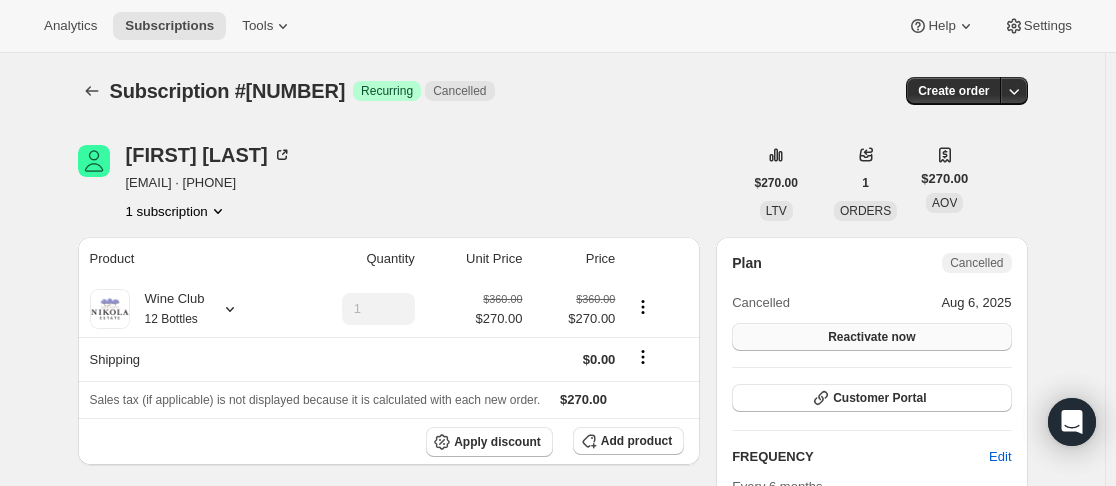 click on "Reactivate now" at bounding box center (871, 337) 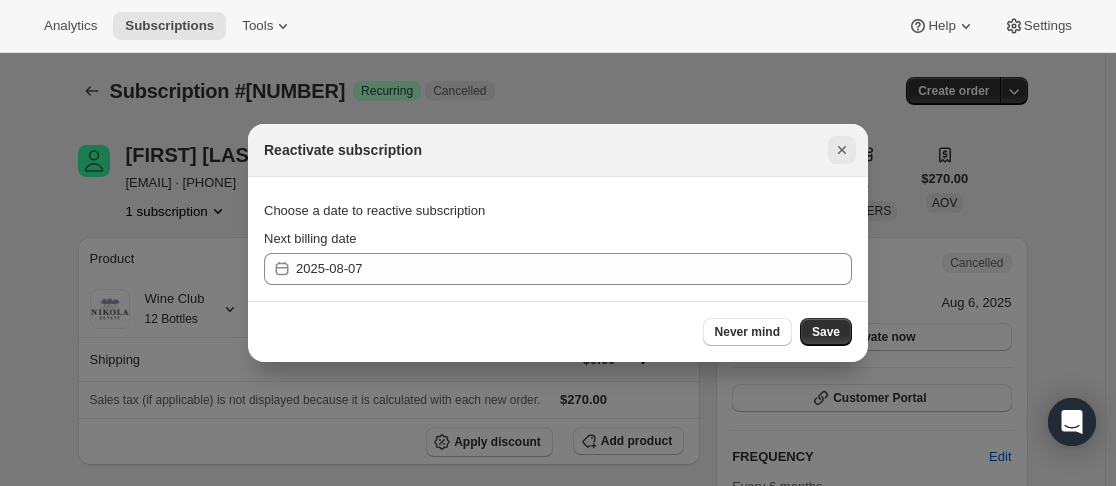 click 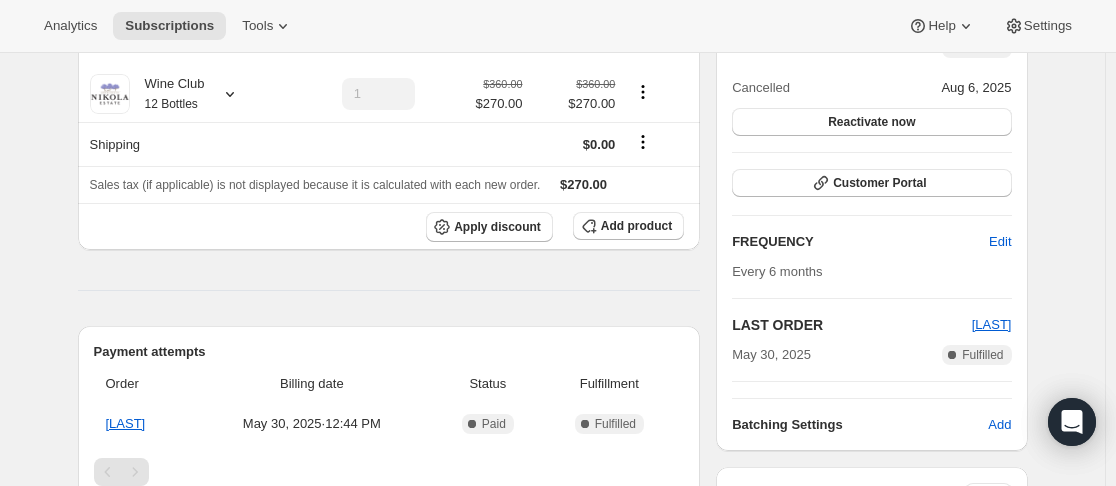 scroll, scrollTop: 0, scrollLeft: 0, axis: both 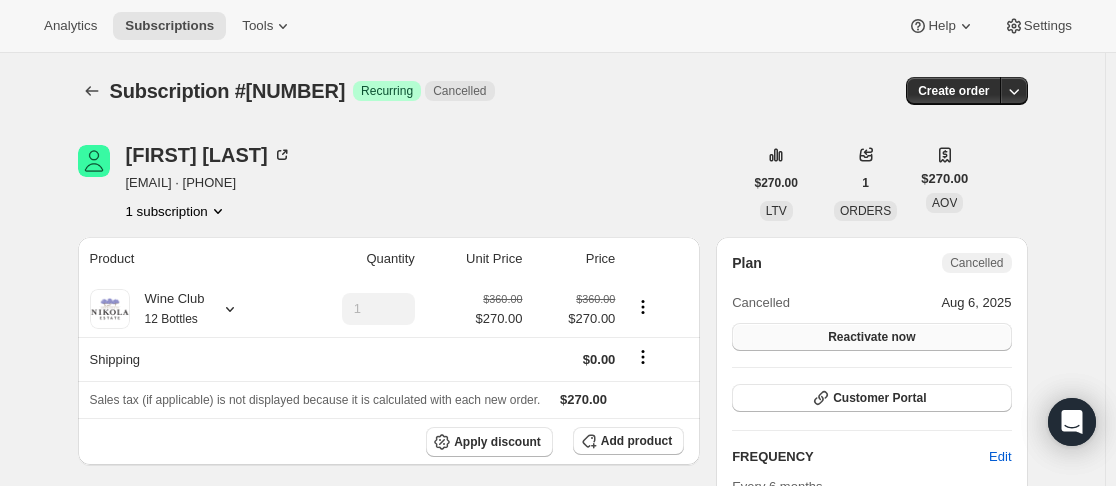 click on "Reactivate now" at bounding box center [871, 337] 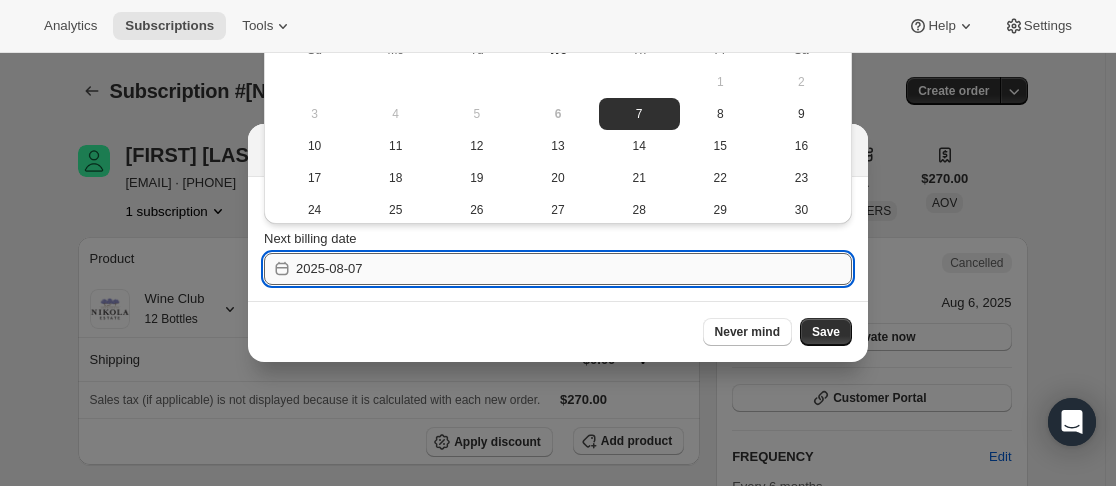 drag, startPoint x: 398, startPoint y: 269, endPoint x: 374, endPoint y: 269, distance: 24 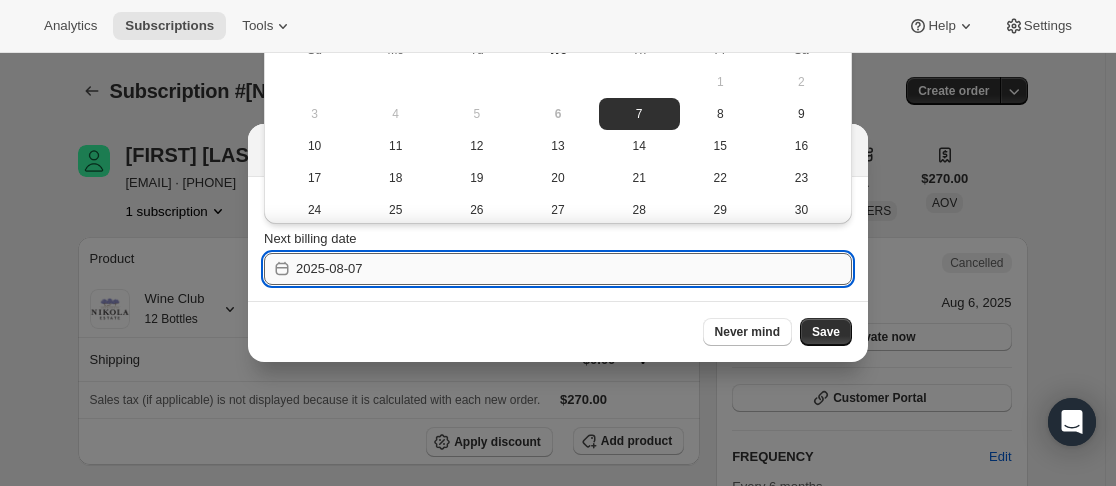 drag, startPoint x: 340, startPoint y: 269, endPoint x: 390, endPoint y: 273, distance: 50.159744 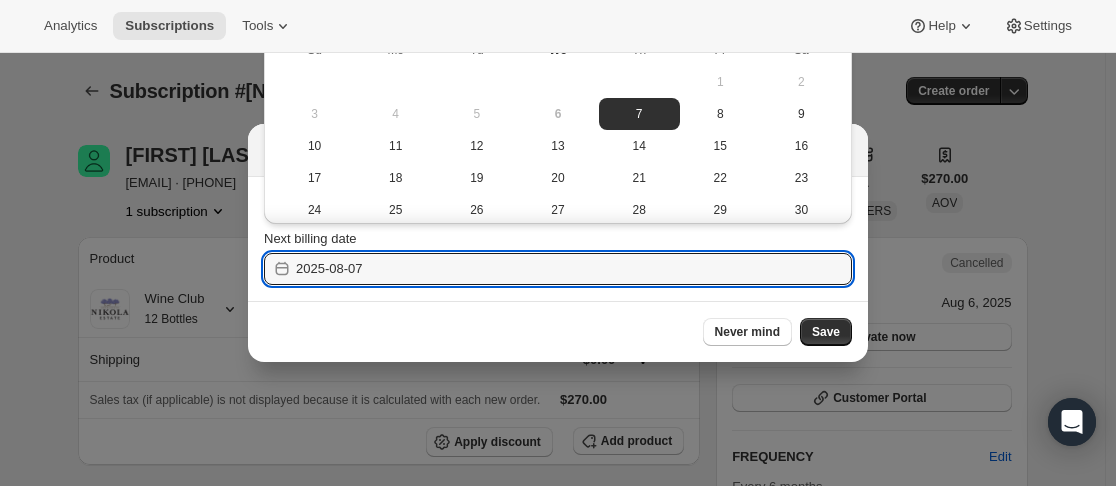 click on "August   2025 Su Mo Tu We Th Fr Sa 1 2 3 4 5 6 7 8 9 10 11 12 13 14 15 16 17 18 19 20 21 22 23 24 25 26 27 28 29 30 31" at bounding box center (558, 112) 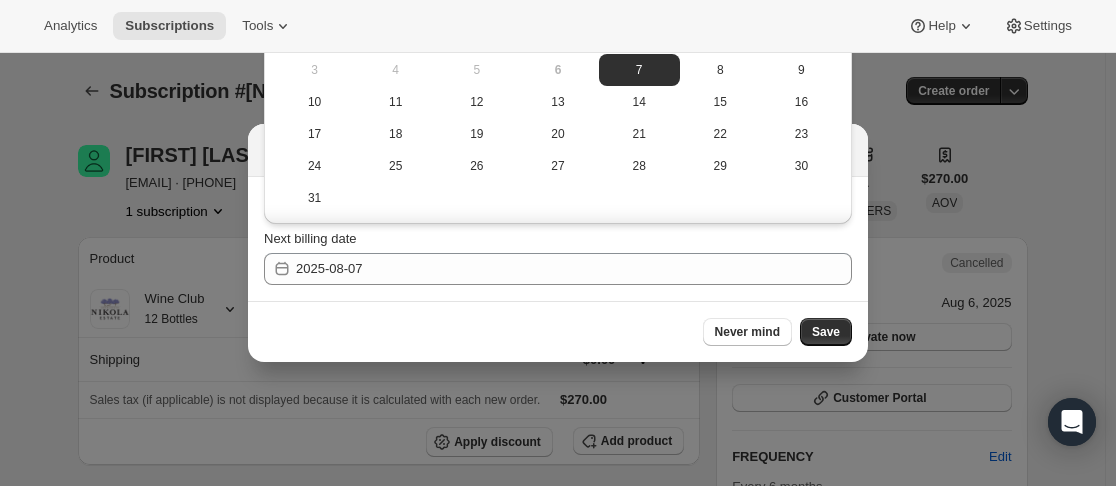 scroll, scrollTop: 0, scrollLeft: 0, axis: both 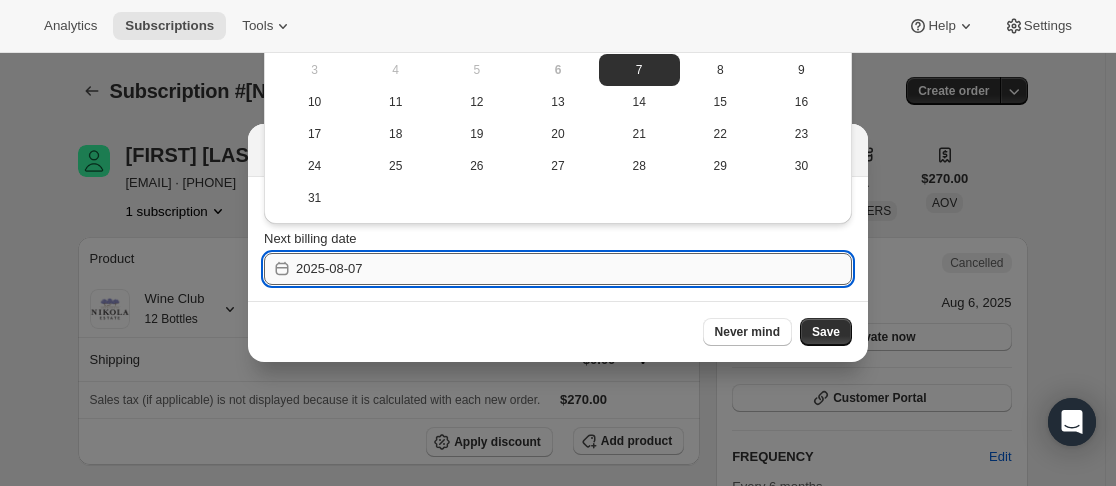 click on "2025-08-07" at bounding box center (574, 269) 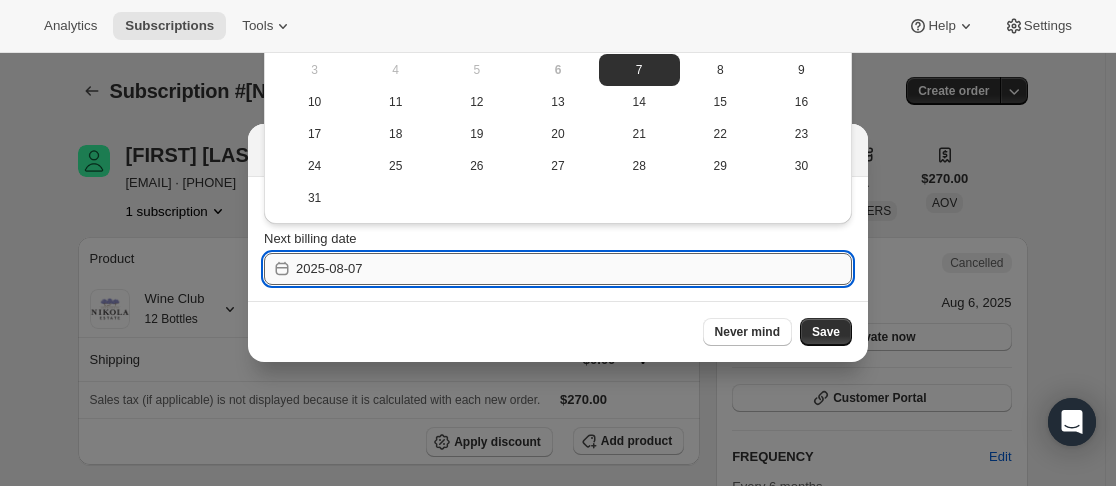 type on "2025-08-07" 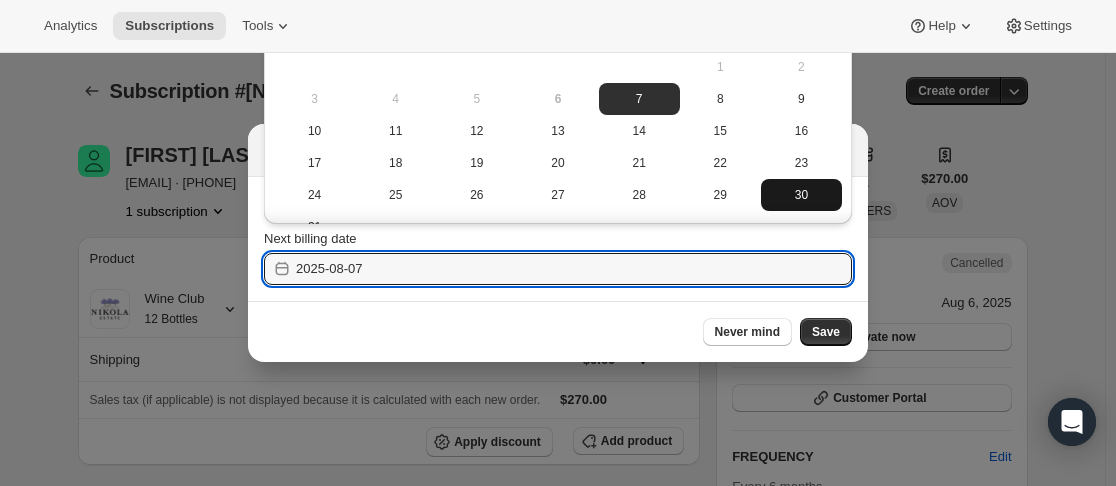 scroll, scrollTop: 0, scrollLeft: 0, axis: both 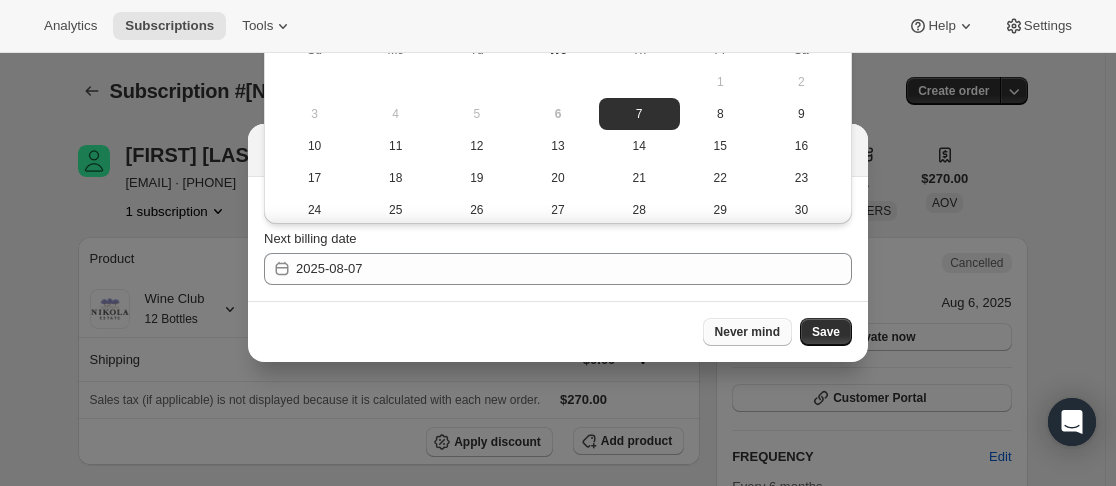 click on "Never mind" at bounding box center (747, 332) 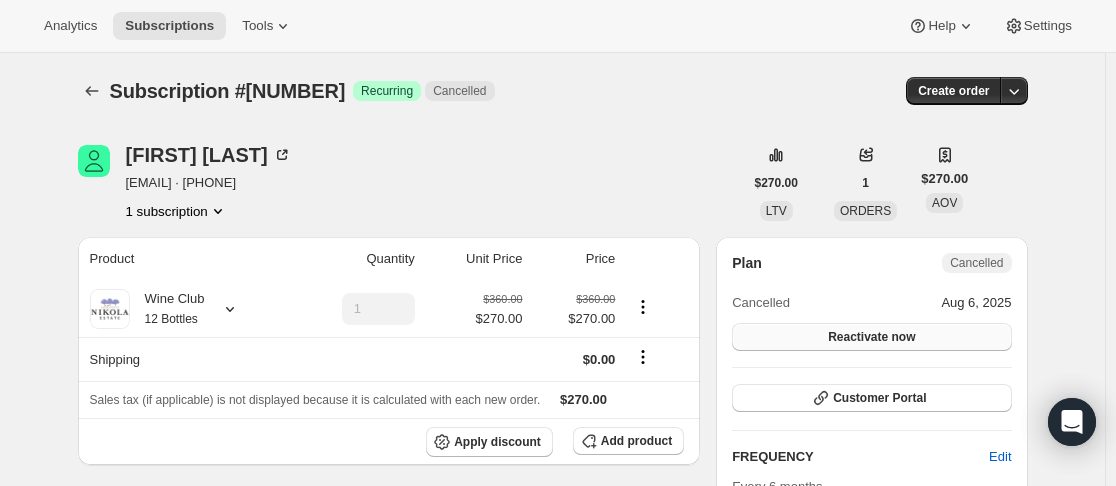 click on "Reactivate now" at bounding box center [871, 337] 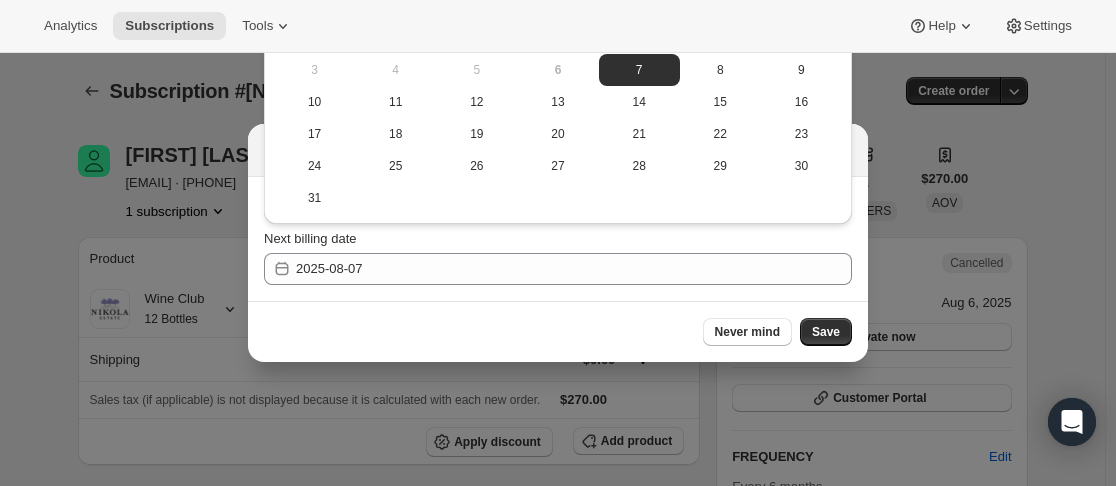 scroll, scrollTop: 0, scrollLeft: 0, axis: both 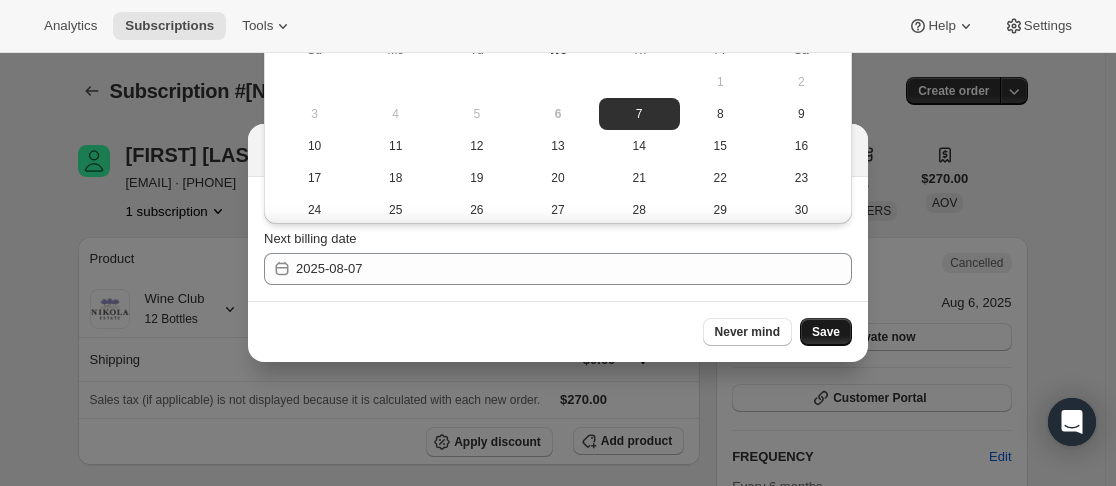 click on "Save" at bounding box center (826, 332) 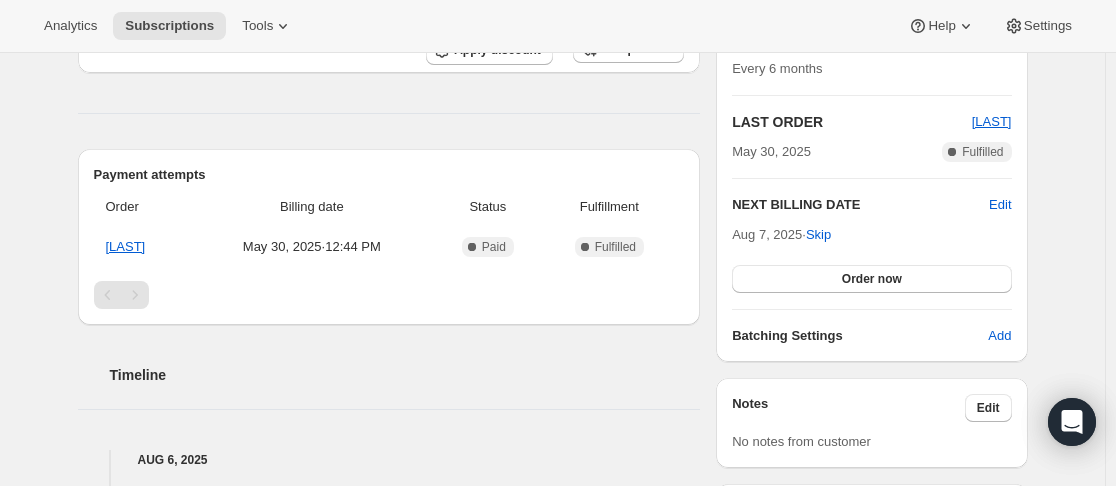 scroll, scrollTop: 500, scrollLeft: 0, axis: vertical 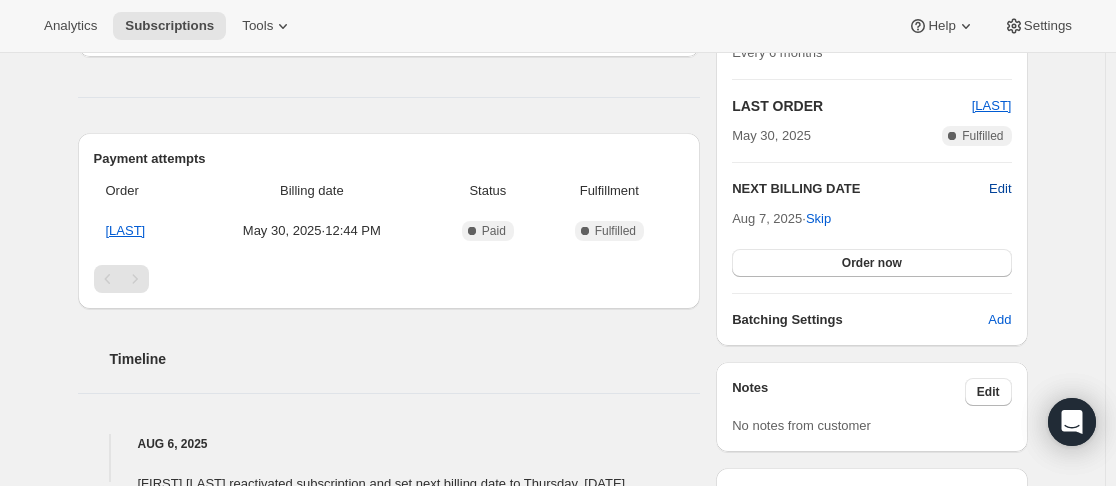 click on "Edit" at bounding box center (1000, 189) 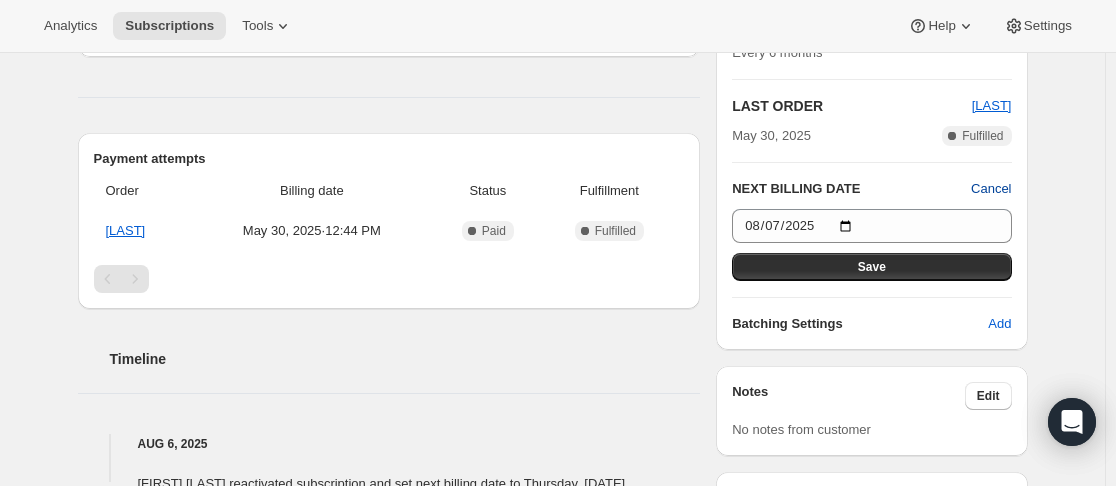 click on "Cancel" at bounding box center [991, 189] 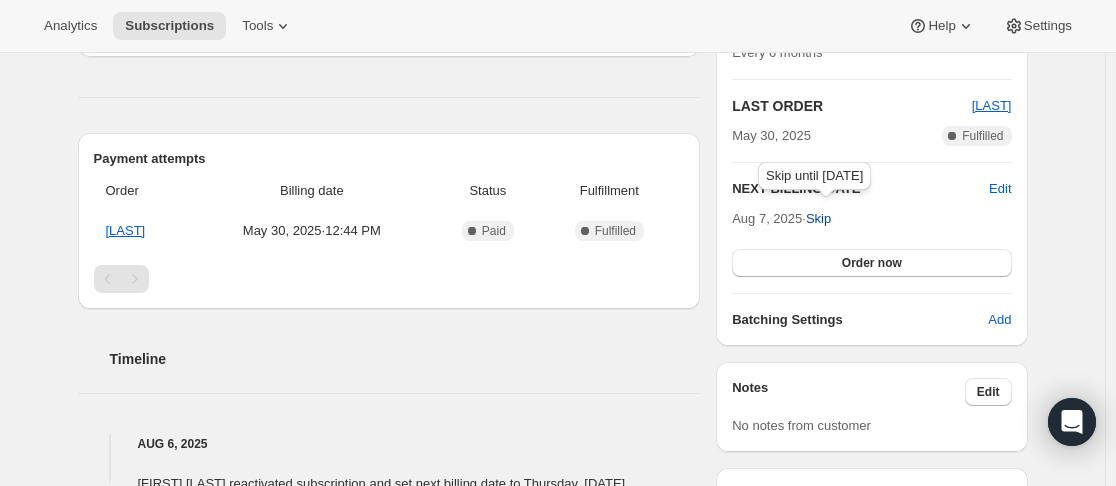 click on "Skip" at bounding box center [818, 219] 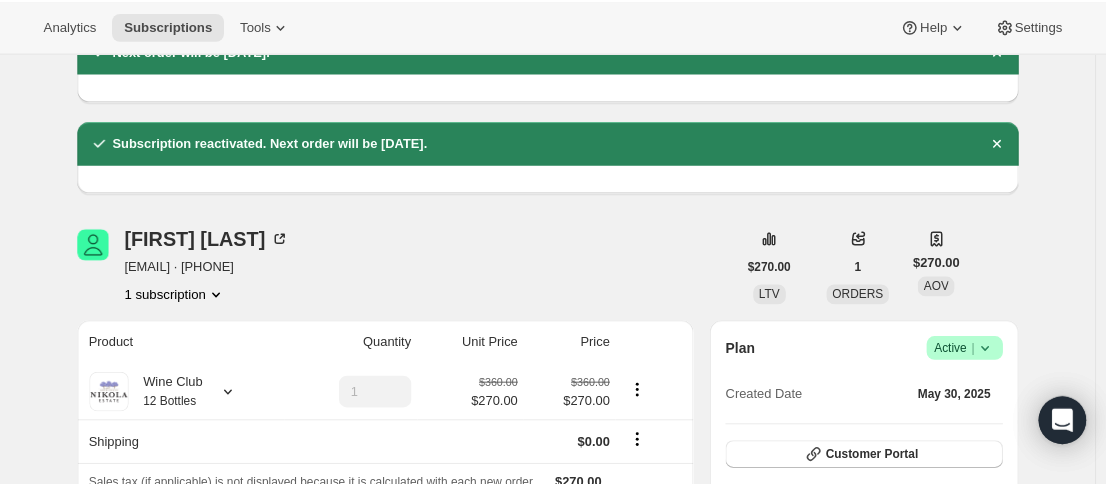 scroll, scrollTop: 0, scrollLeft: 0, axis: both 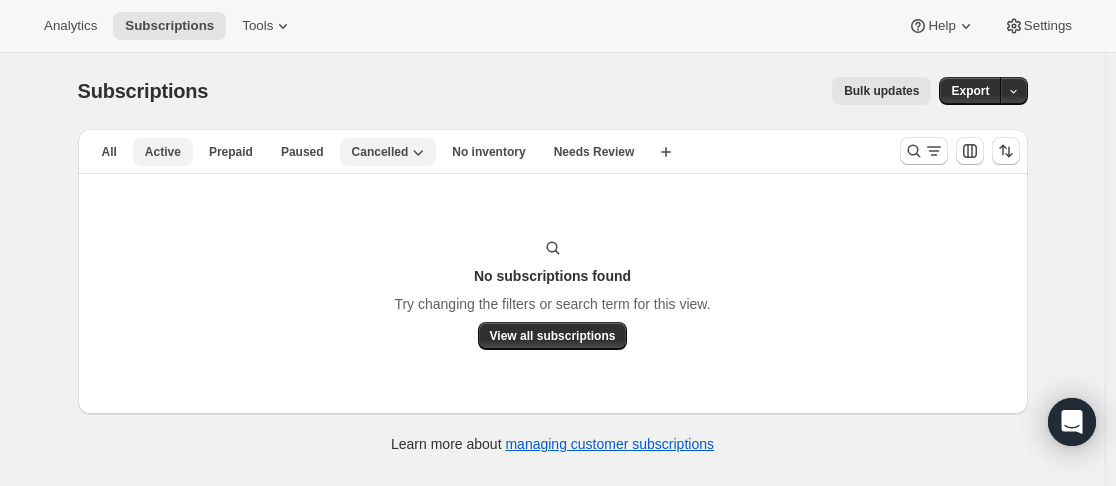 click on "Active" at bounding box center [163, 152] 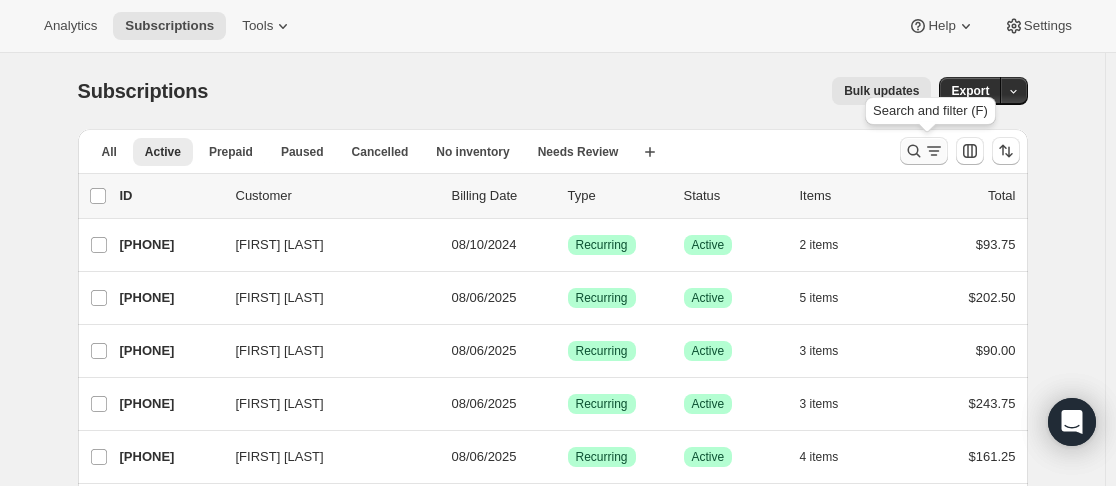 click 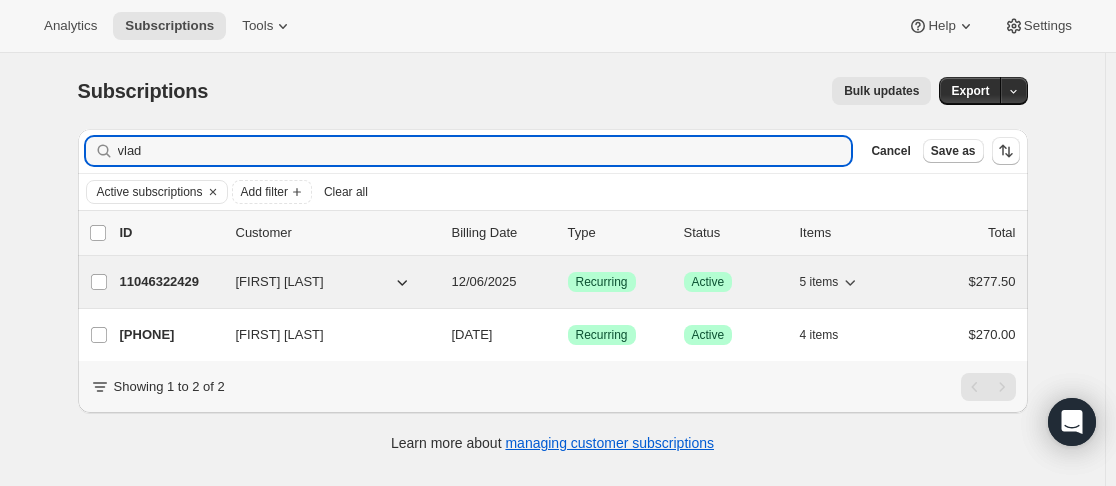 type on "vlad" 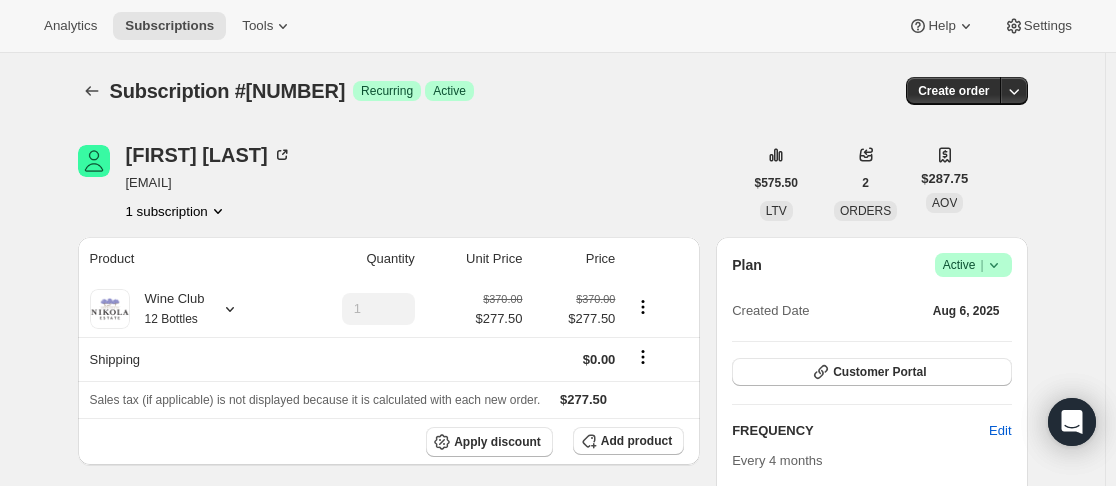 click 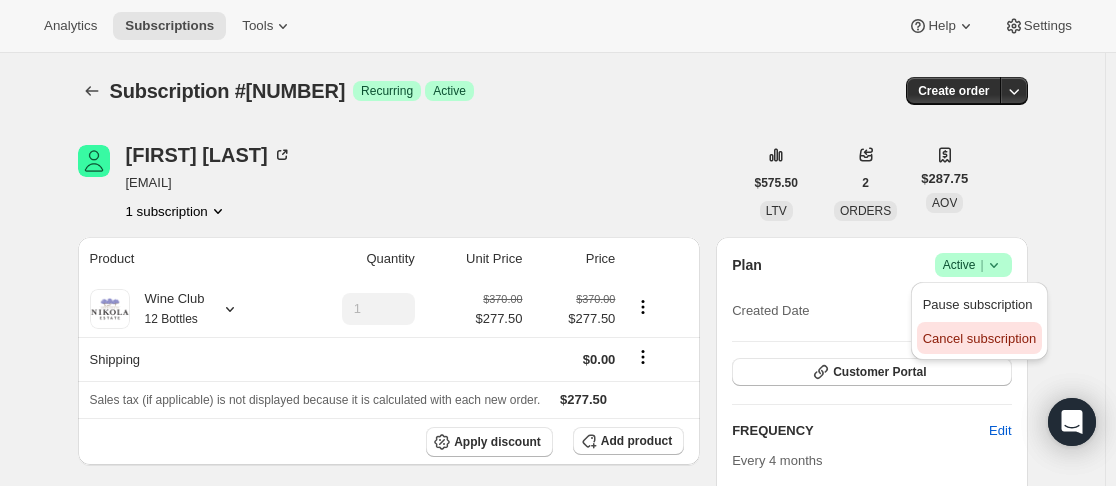 click on "Cancel subscription" at bounding box center [979, 338] 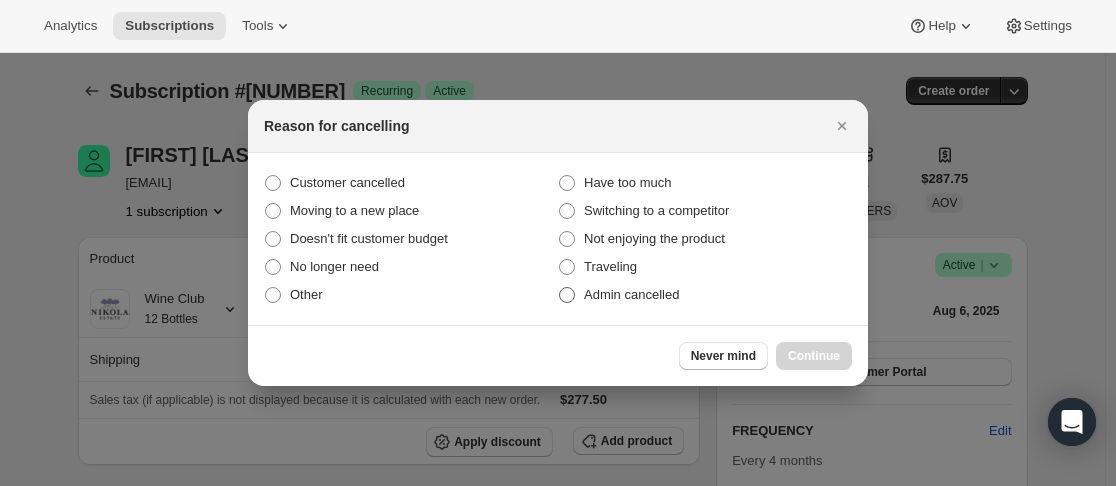 click on "Admin cancelled" at bounding box center (631, 294) 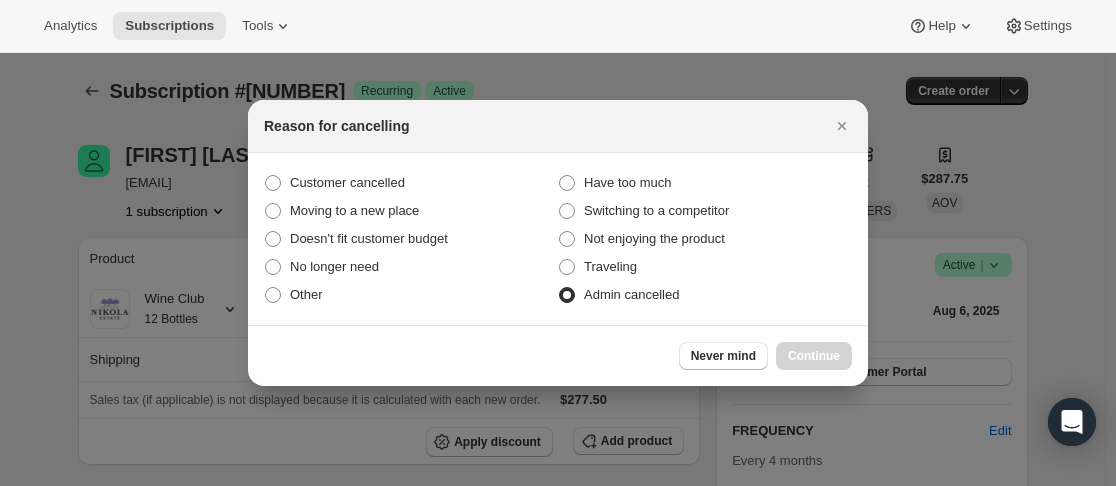 radio on "true" 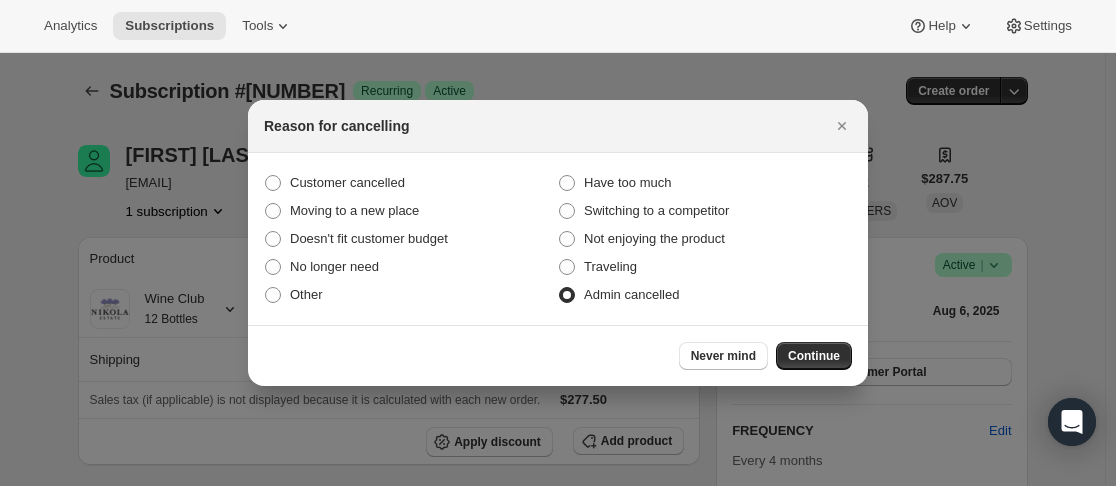 click on "Continue" at bounding box center (814, 356) 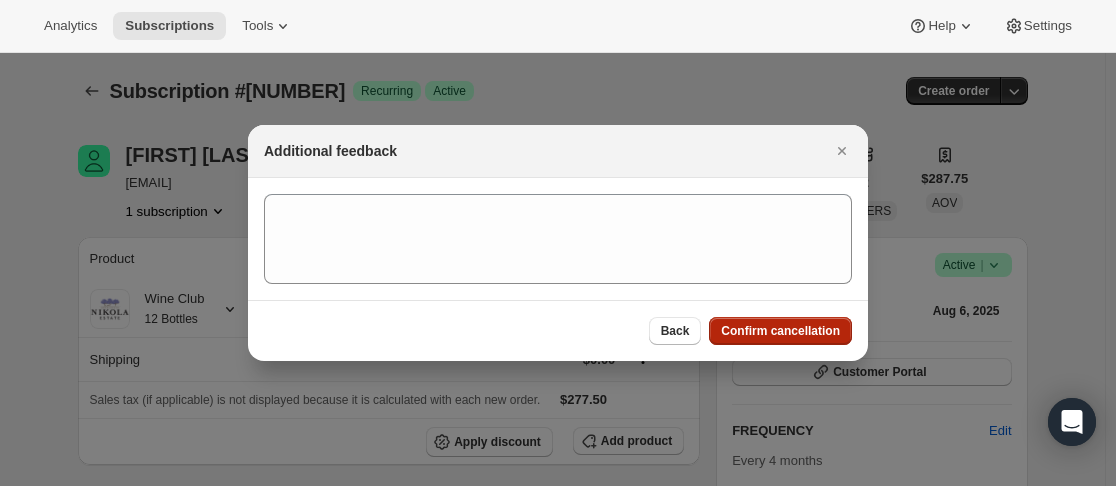 click on "Confirm cancellation" at bounding box center (780, 331) 